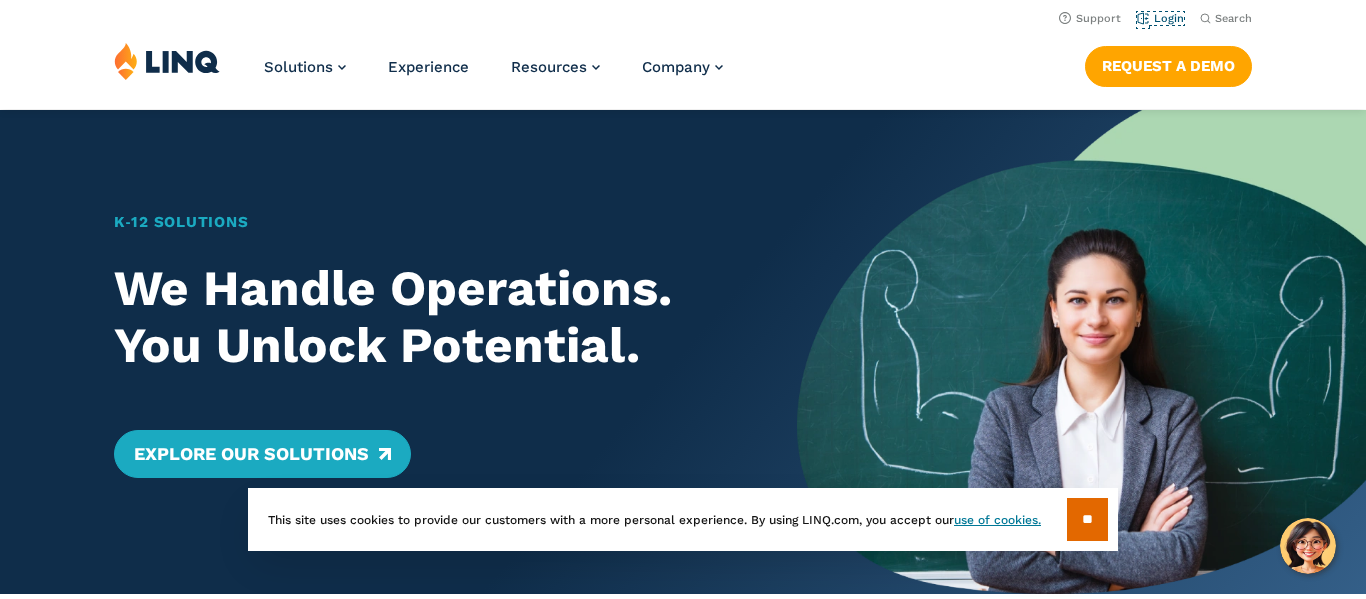 scroll, scrollTop: 0, scrollLeft: 0, axis: both 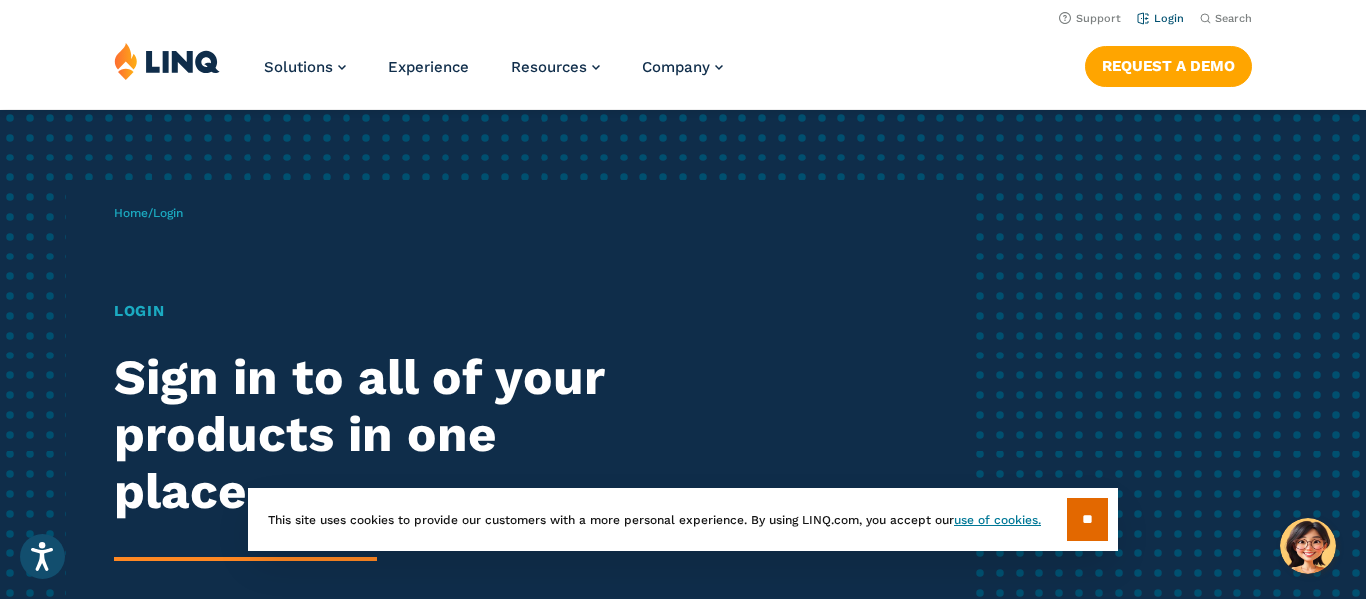click on "Login" at bounding box center (1160, 18) 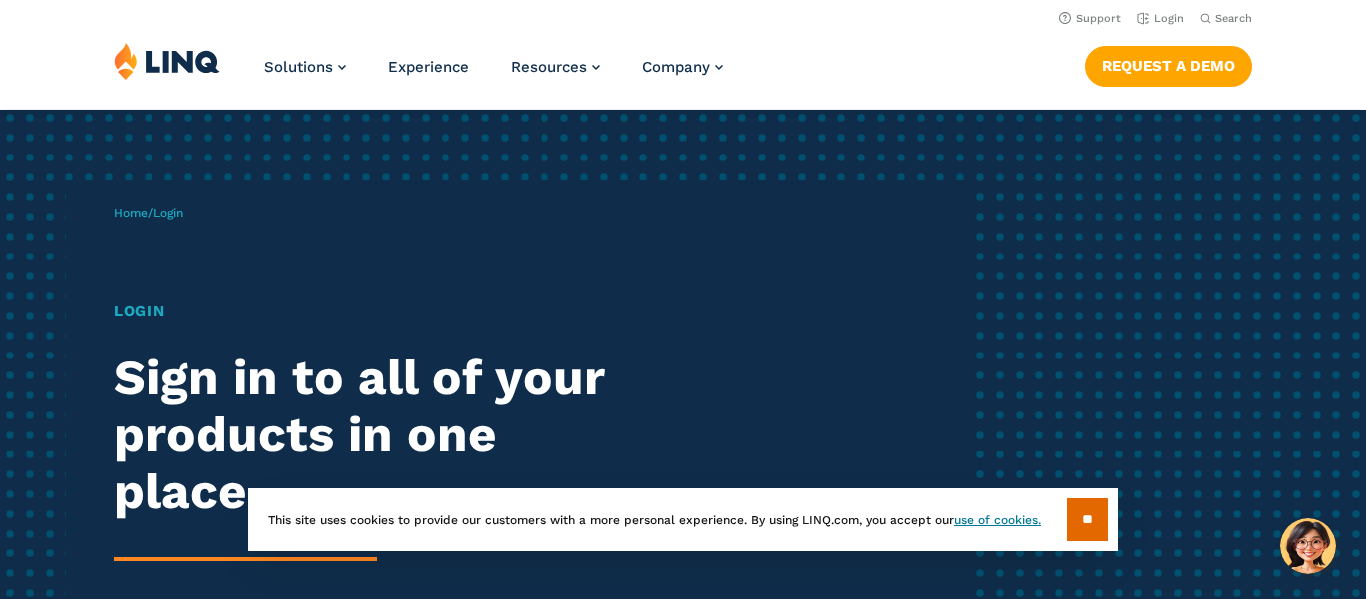 scroll, scrollTop: 0, scrollLeft: 0, axis: both 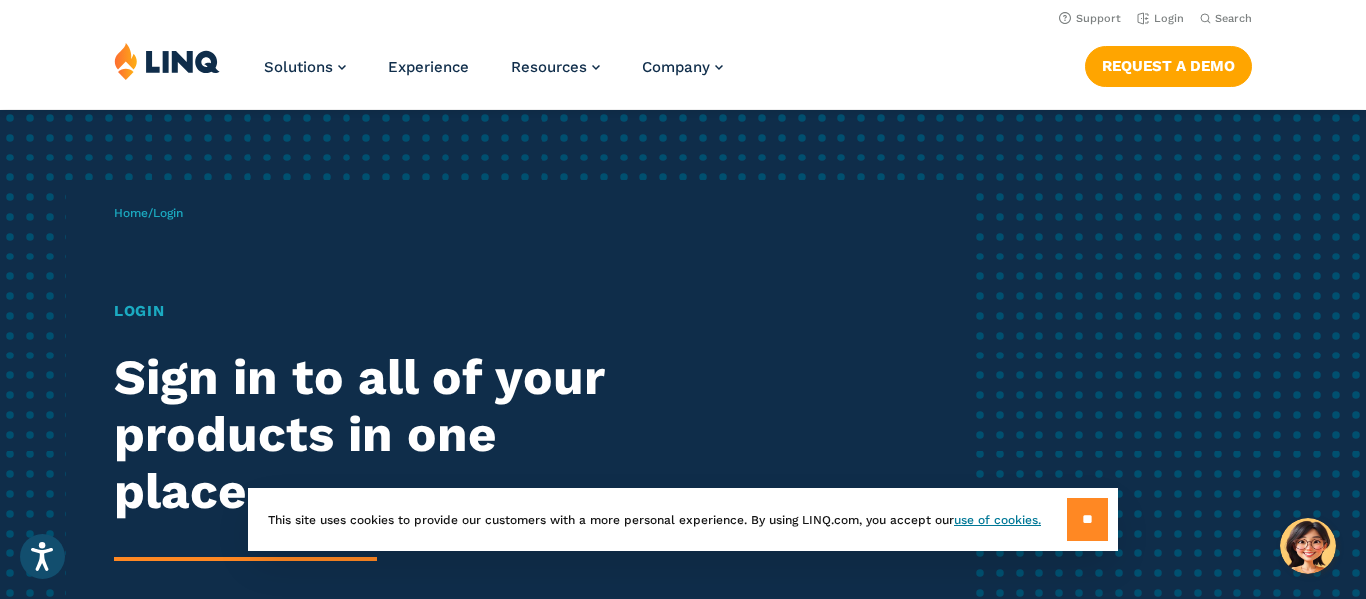 click on "**" at bounding box center (1087, 519) 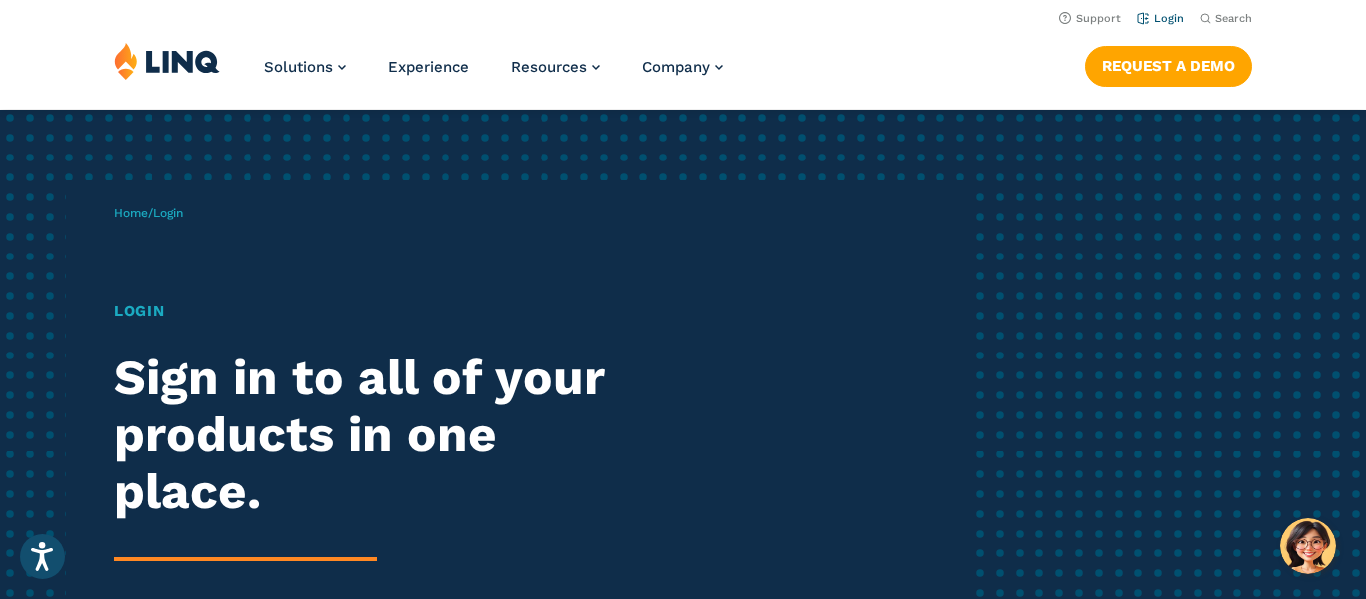 click on "Login" at bounding box center [1160, 18] 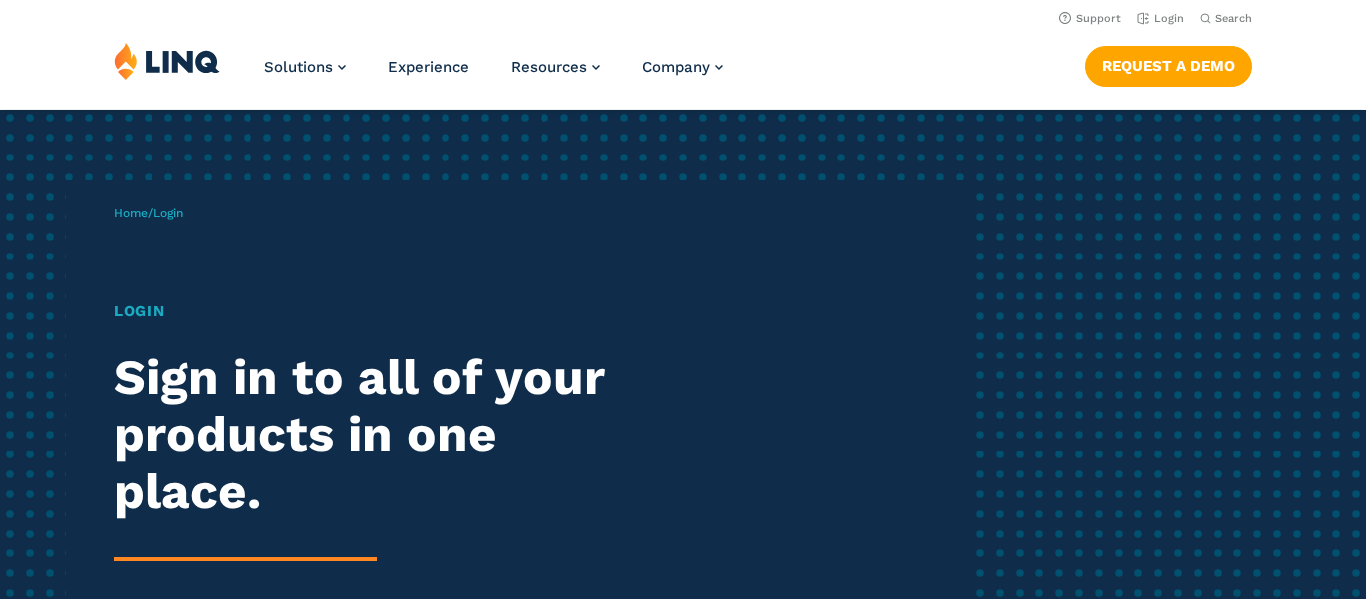 scroll, scrollTop: 0, scrollLeft: 0, axis: both 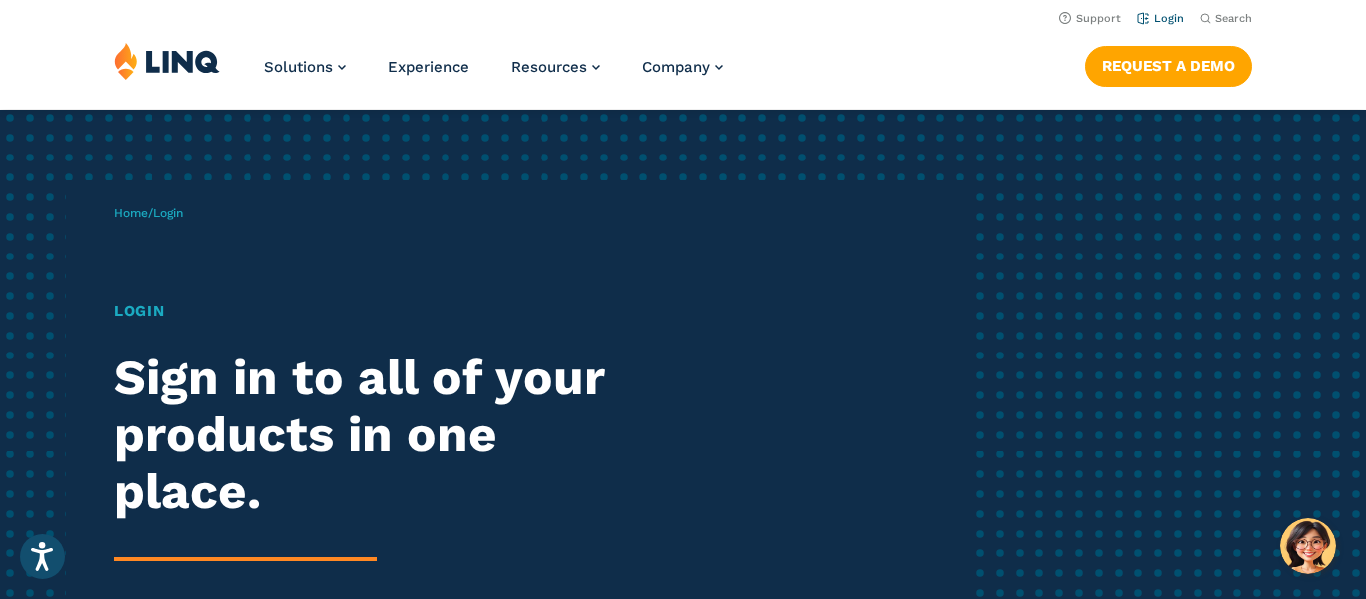 click on "Login" at bounding box center [1160, 18] 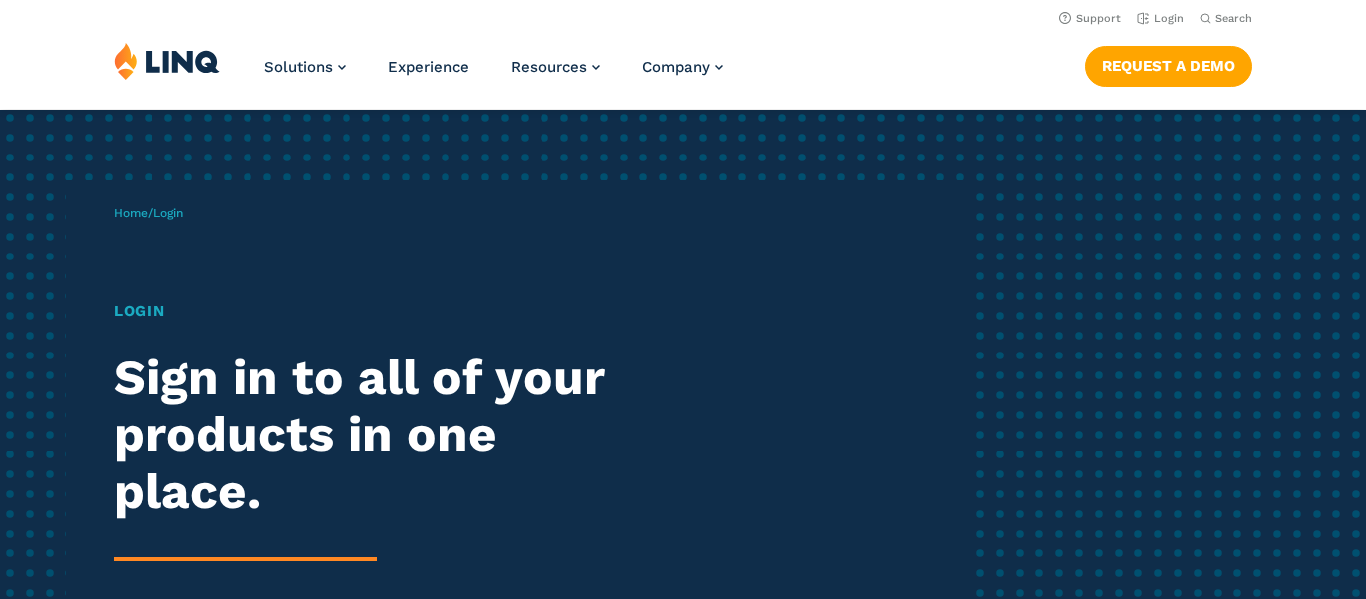 scroll, scrollTop: 0, scrollLeft: 0, axis: both 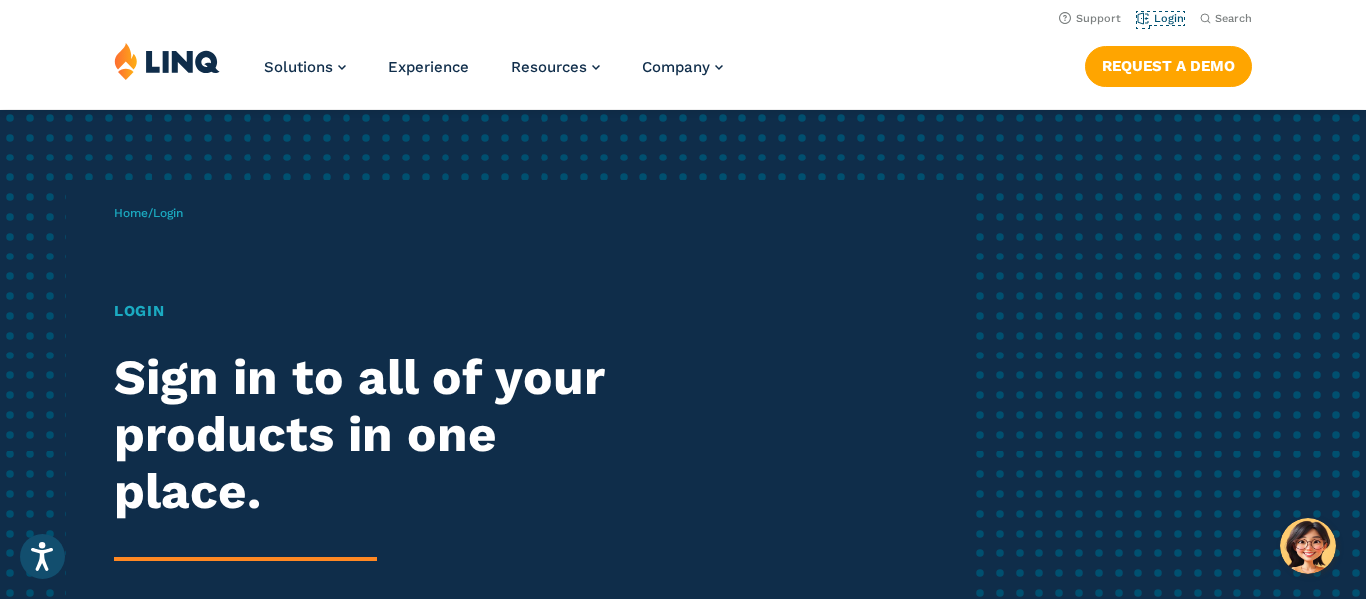 click on "Login" at bounding box center [1160, 18] 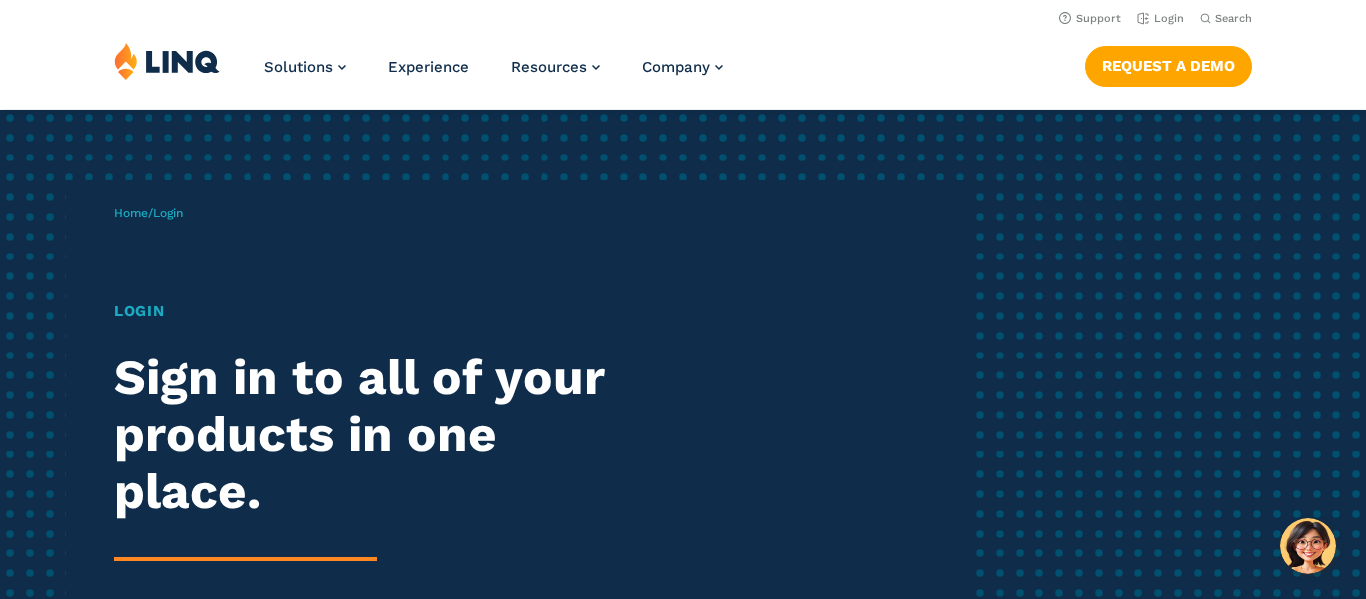 scroll, scrollTop: 0, scrollLeft: 0, axis: both 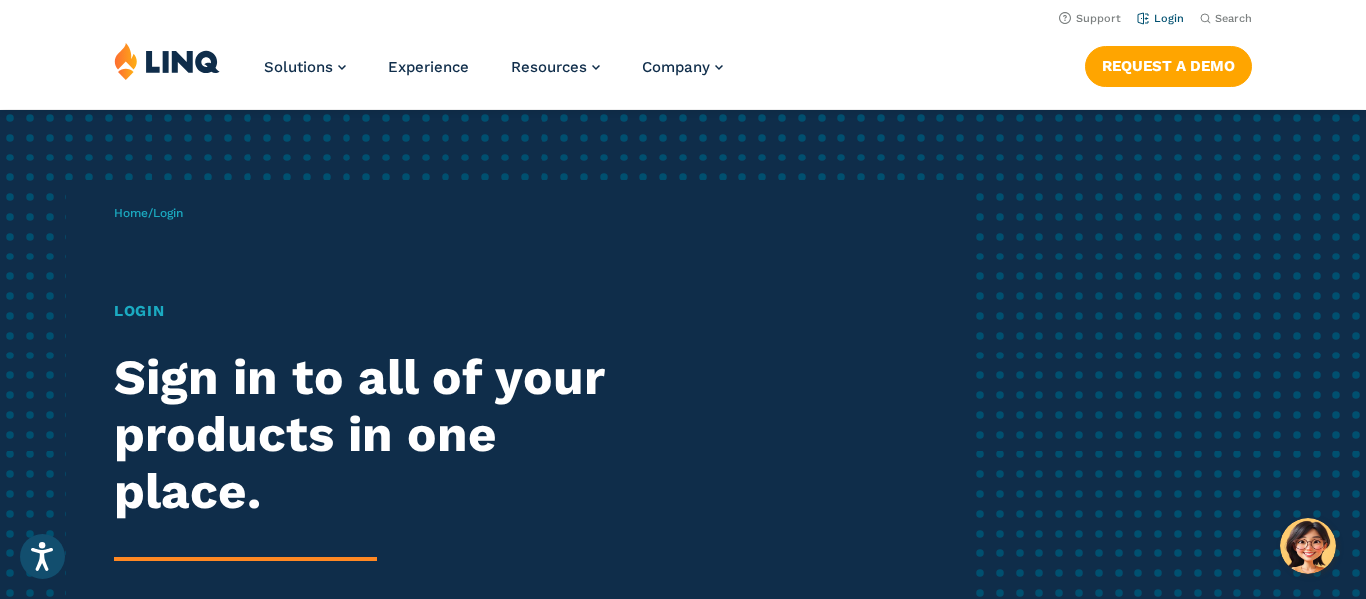 click on "Login" at bounding box center (1160, 18) 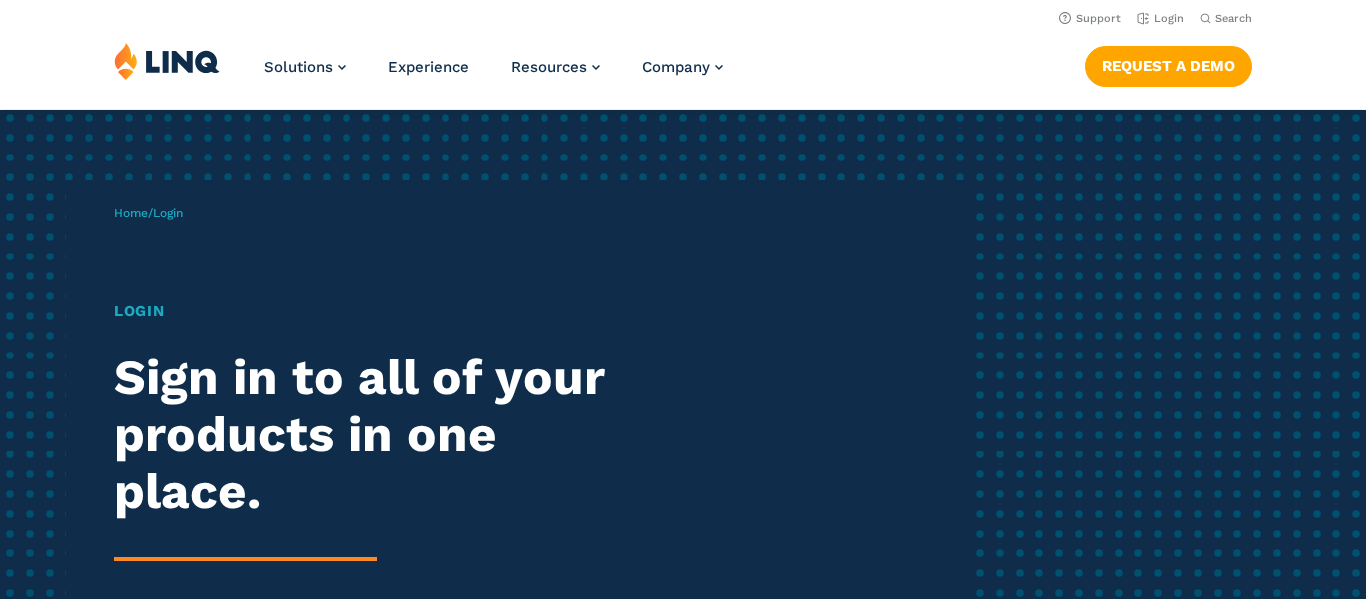 scroll, scrollTop: 0, scrollLeft: 0, axis: both 